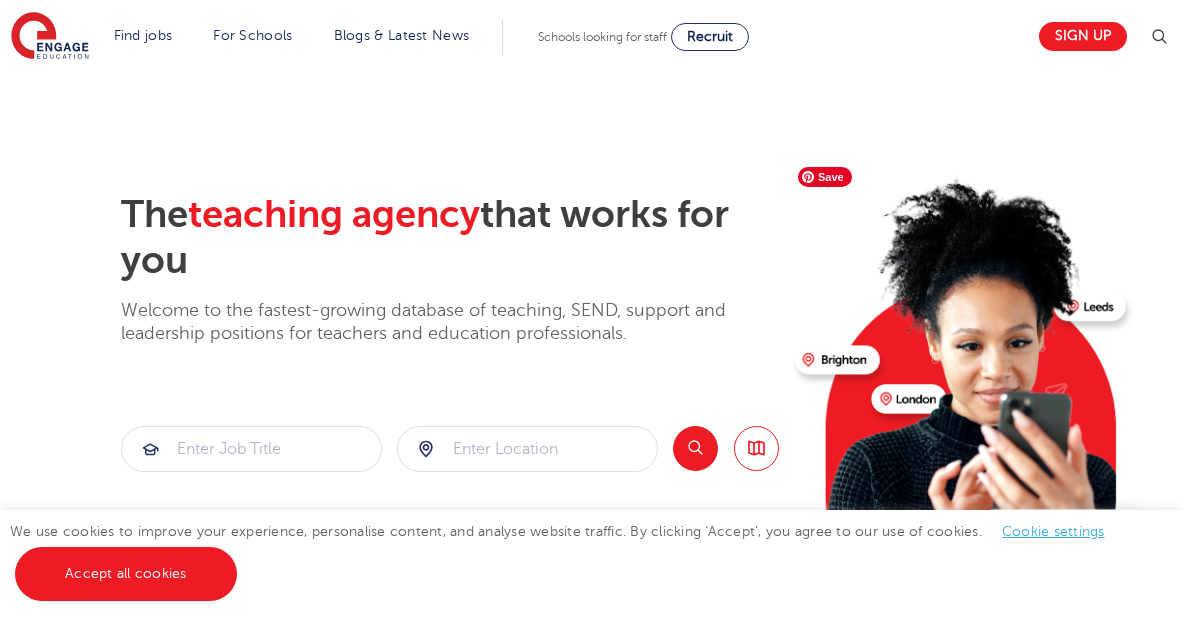 scroll, scrollTop: 0, scrollLeft: 0, axis: both 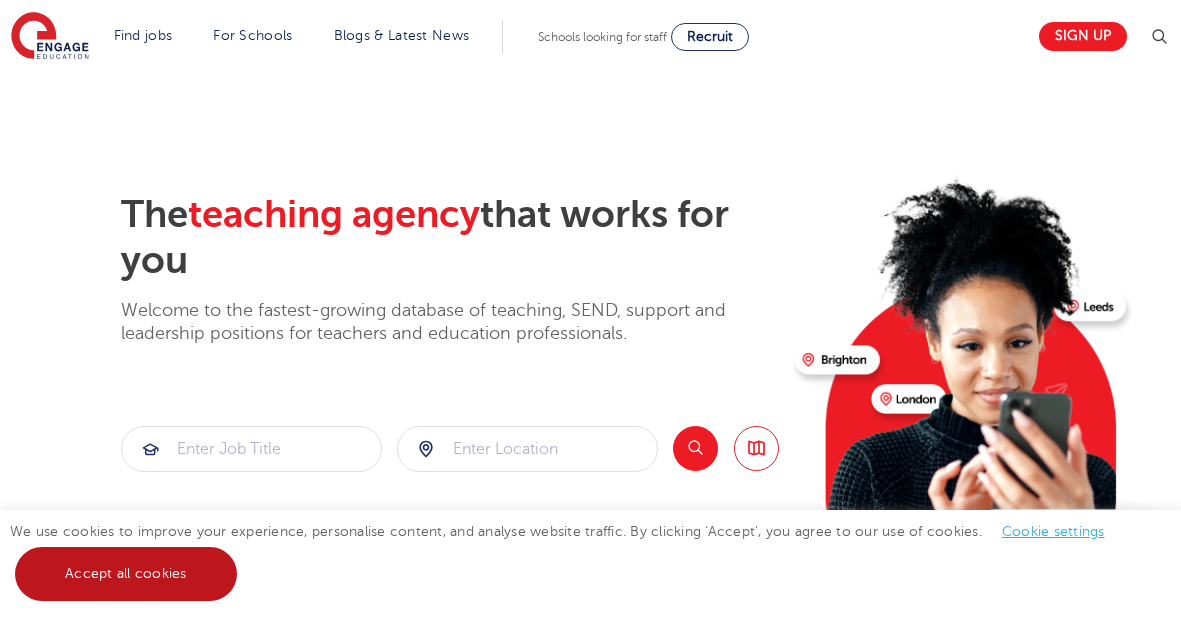click on "Accept all cookies" at bounding box center (126, 574) 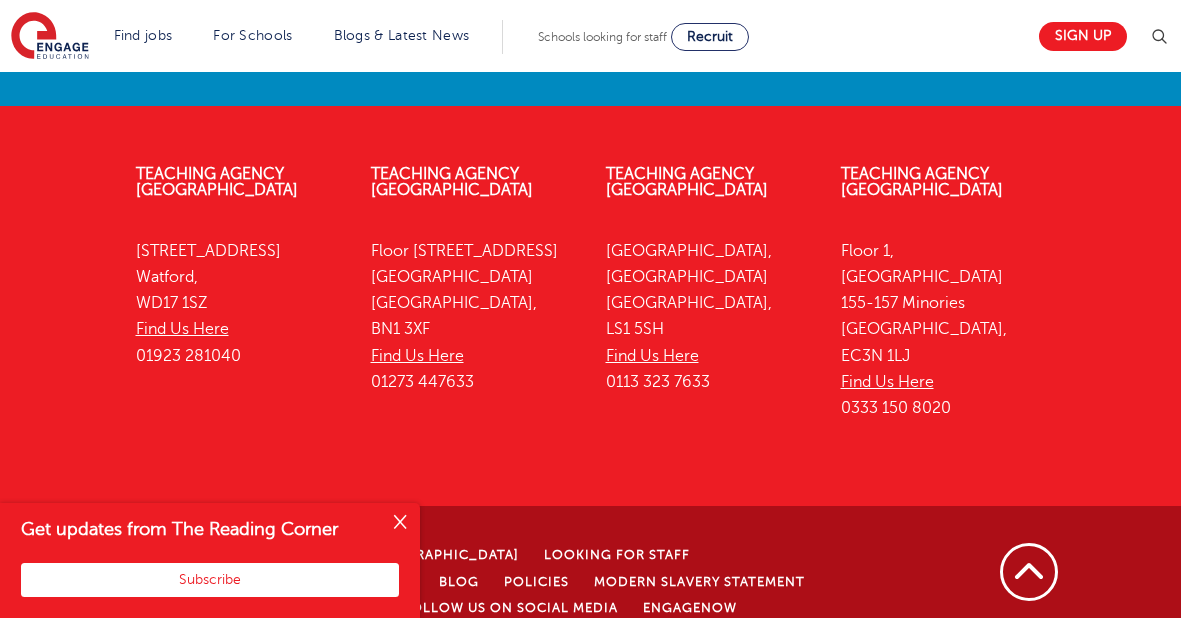 scroll, scrollTop: 5233, scrollLeft: 0, axis: vertical 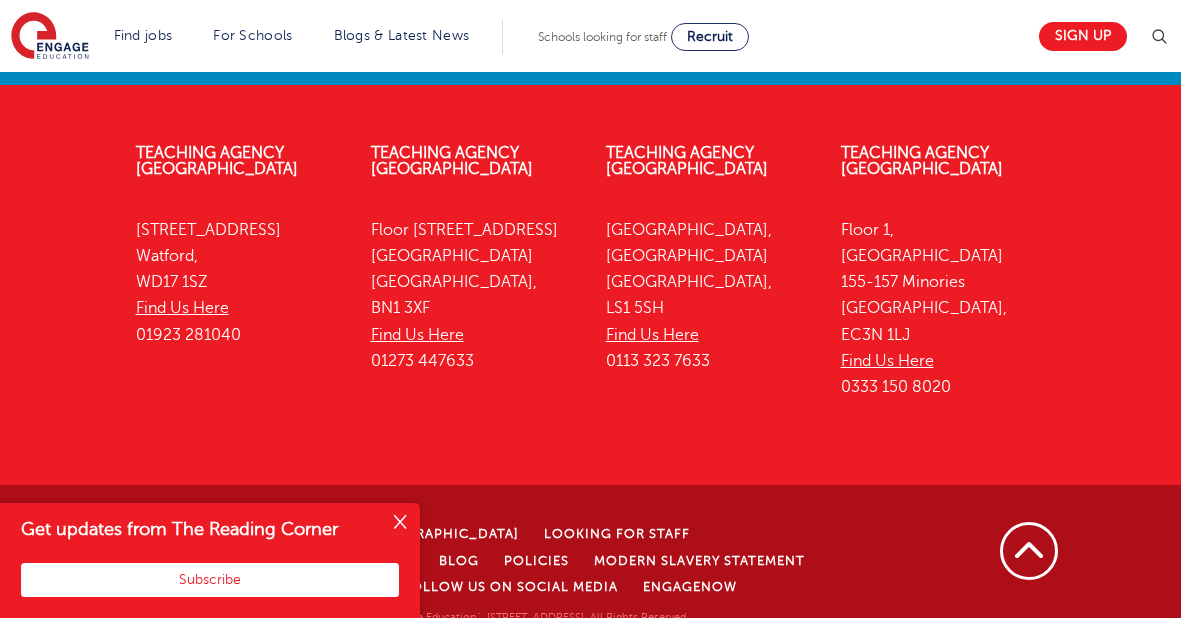 click at bounding box center (400, 523) 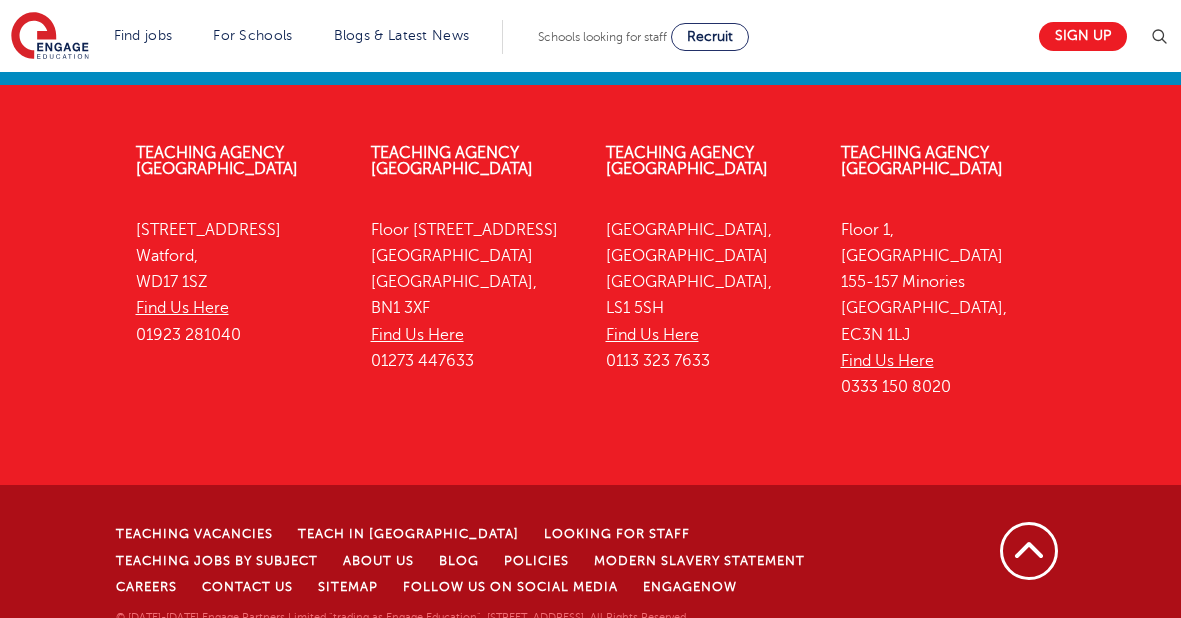 click at bounding box center [1159, 37] 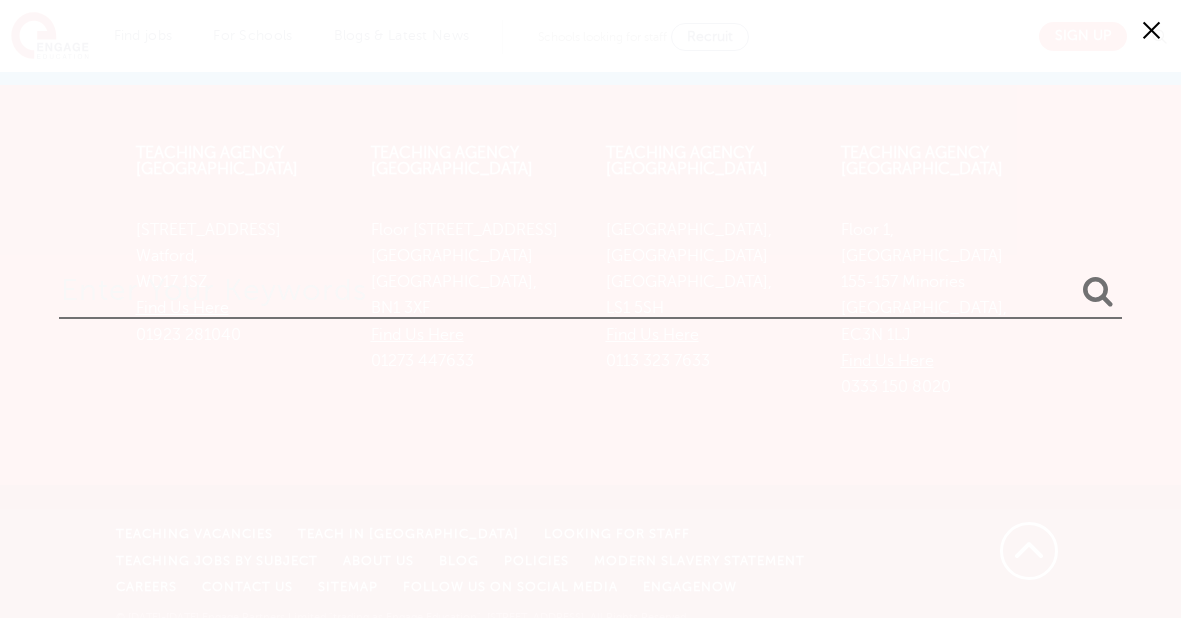 click at bounding box center (590, 286) 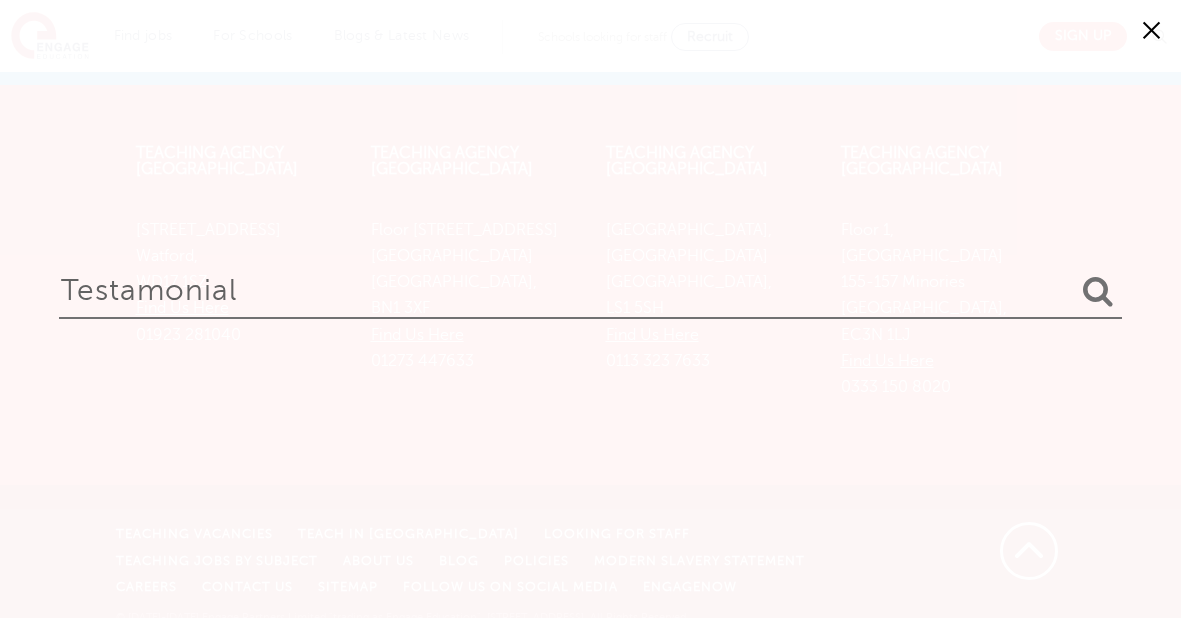 type on "testamonial" 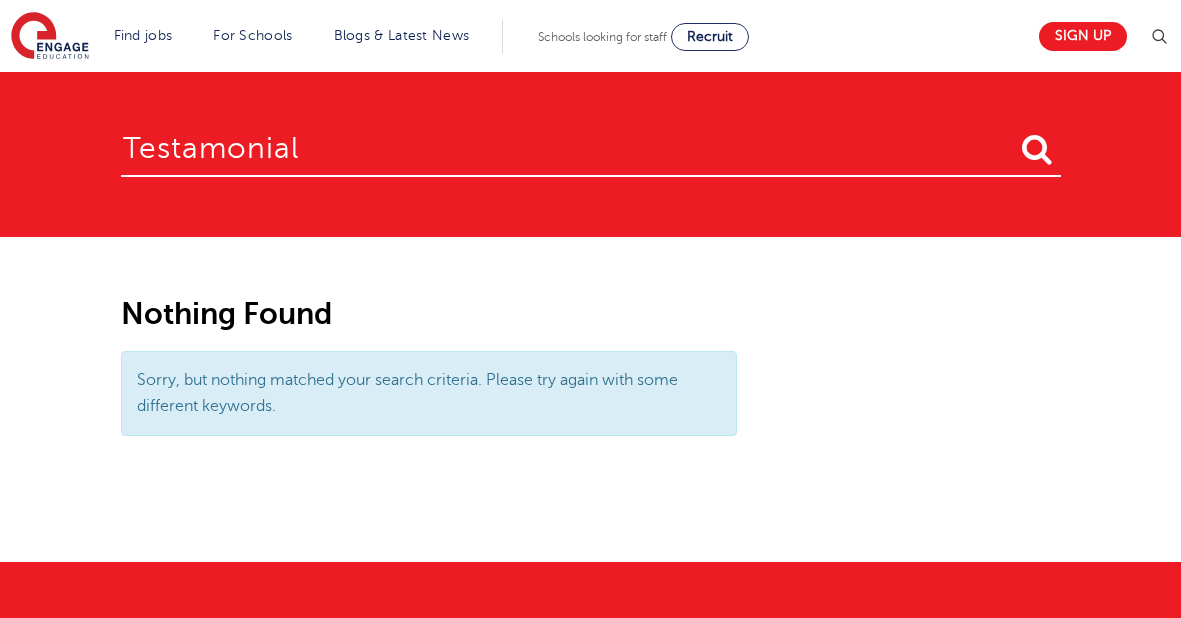 scroll, scrollTop: 0, scrollLeft: 0, axis: both 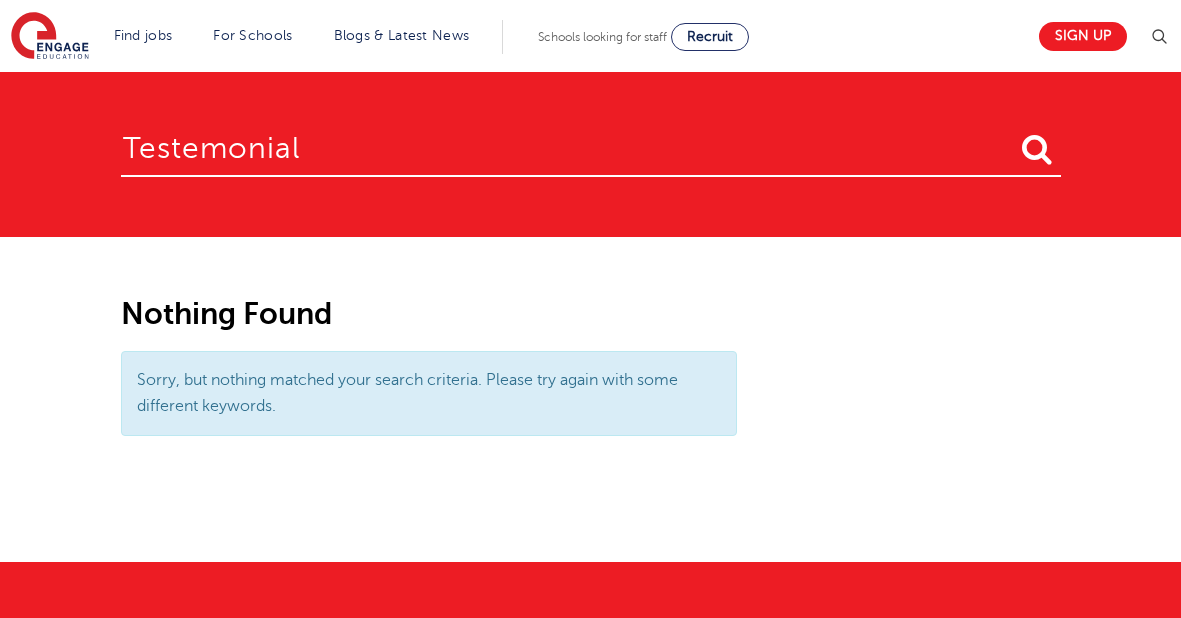type on "testemonial" 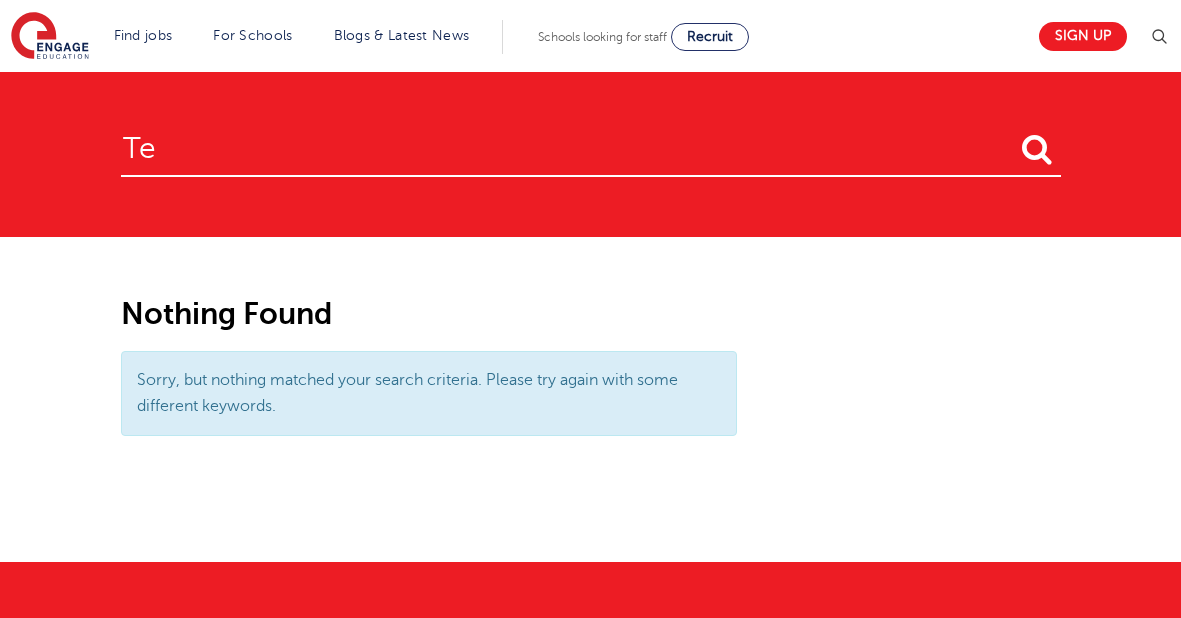 type on "t" 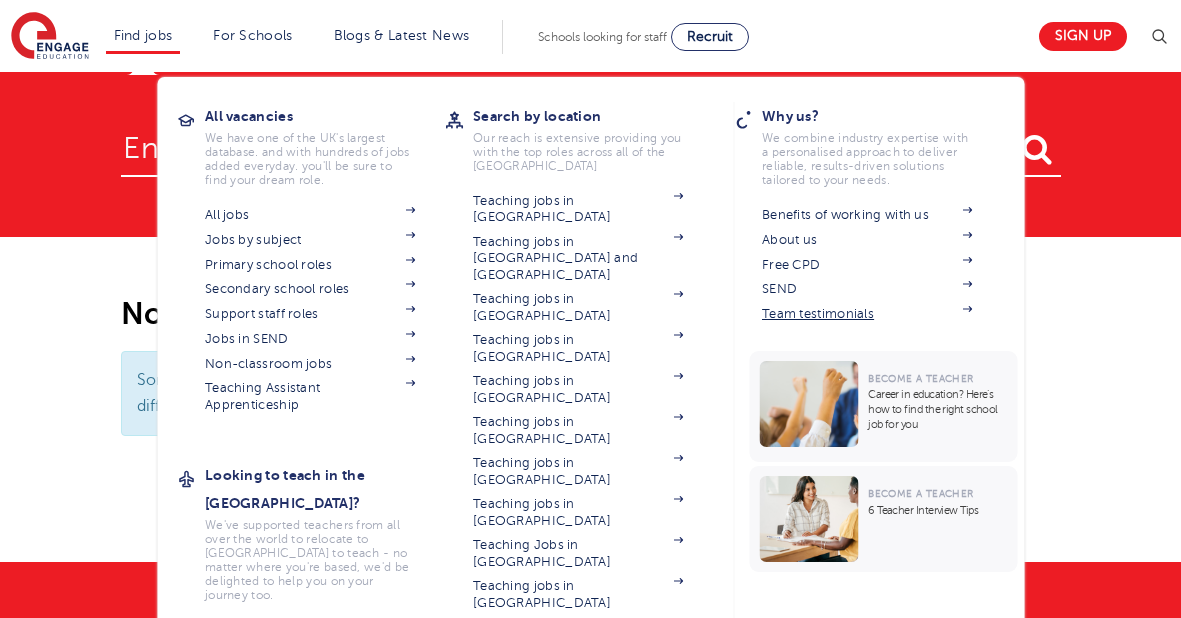type 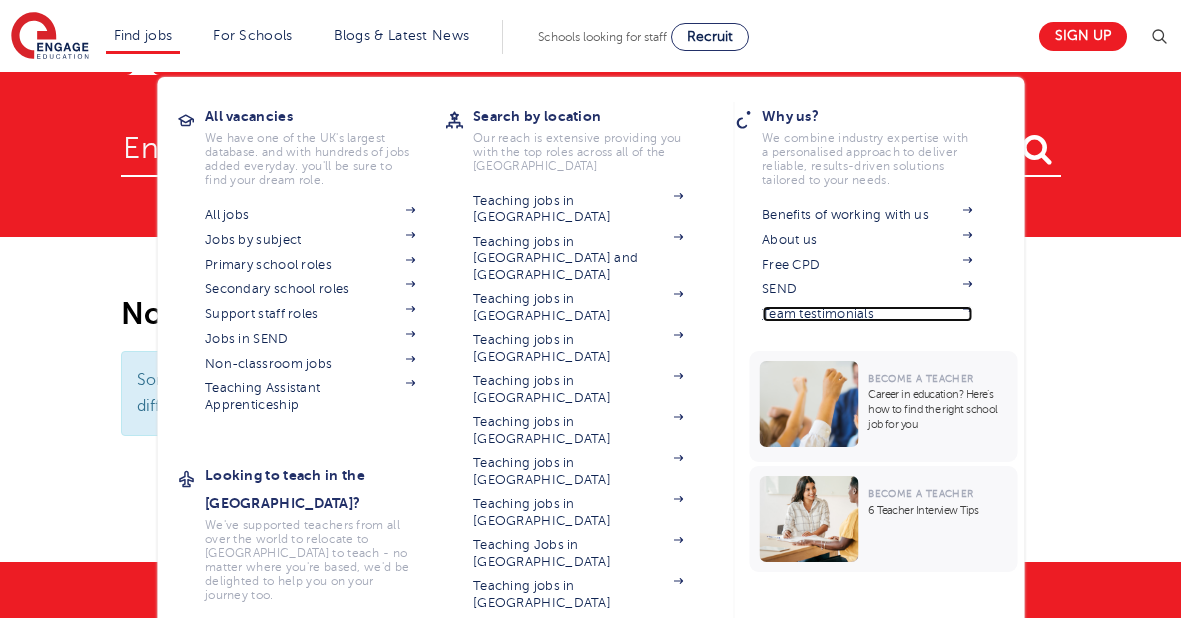 click on "Team testimonials" at bounding box center [867, 314] 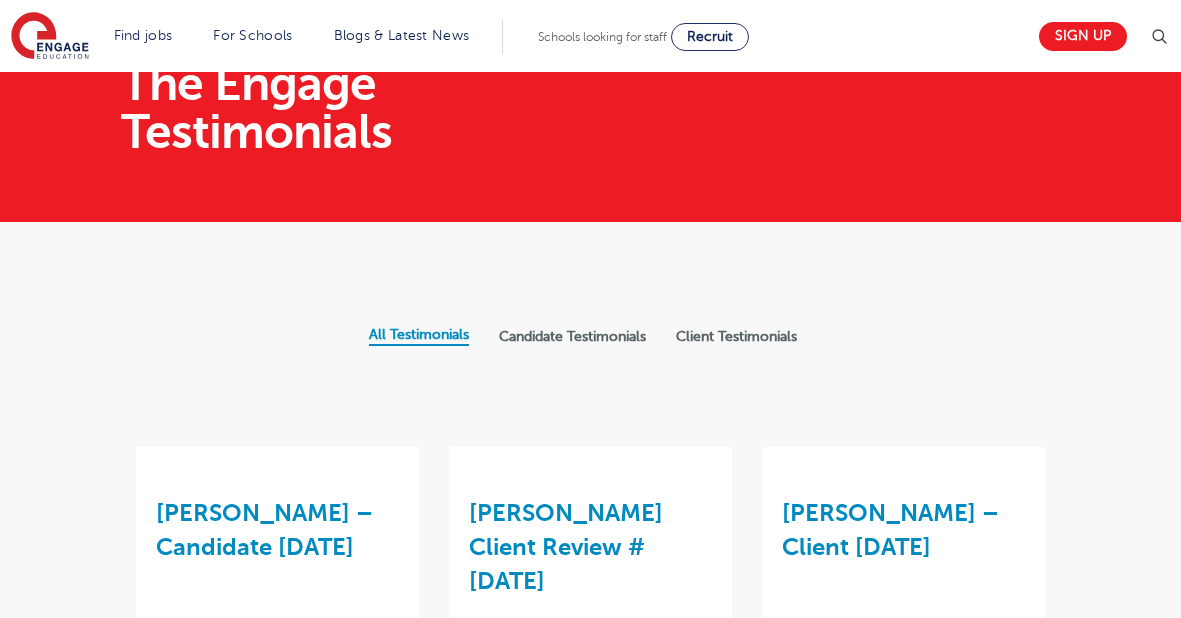 scroll, scrollTop: 0, scrollLeft: 0, axis: both 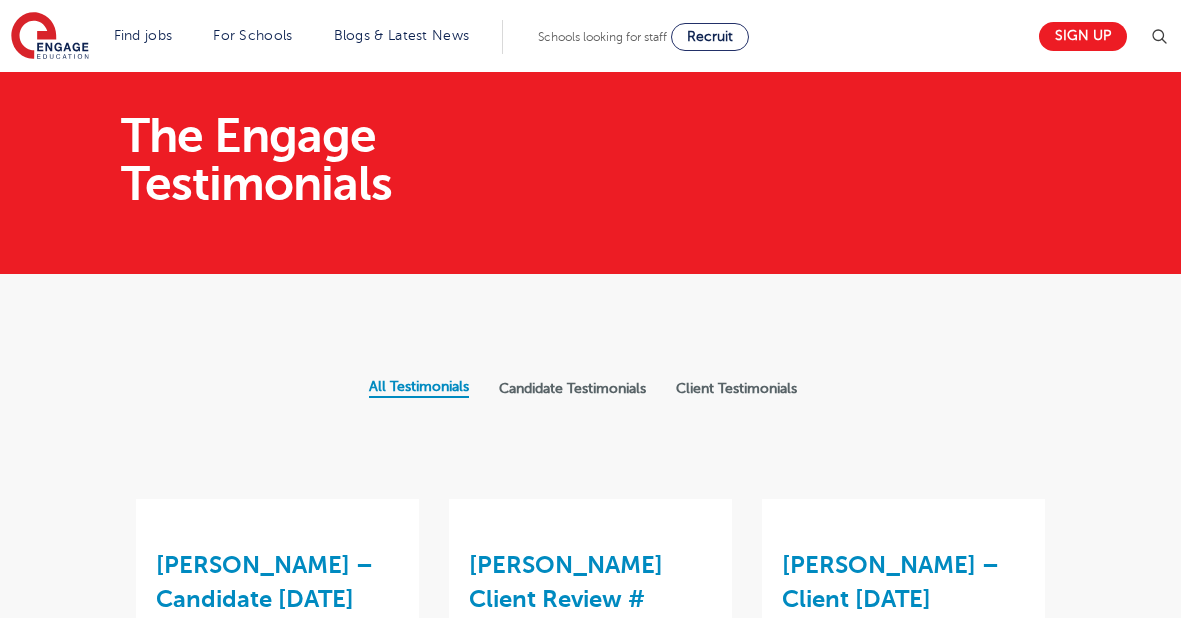 click on "Client Testimonials" at bounding box center (736, 389) 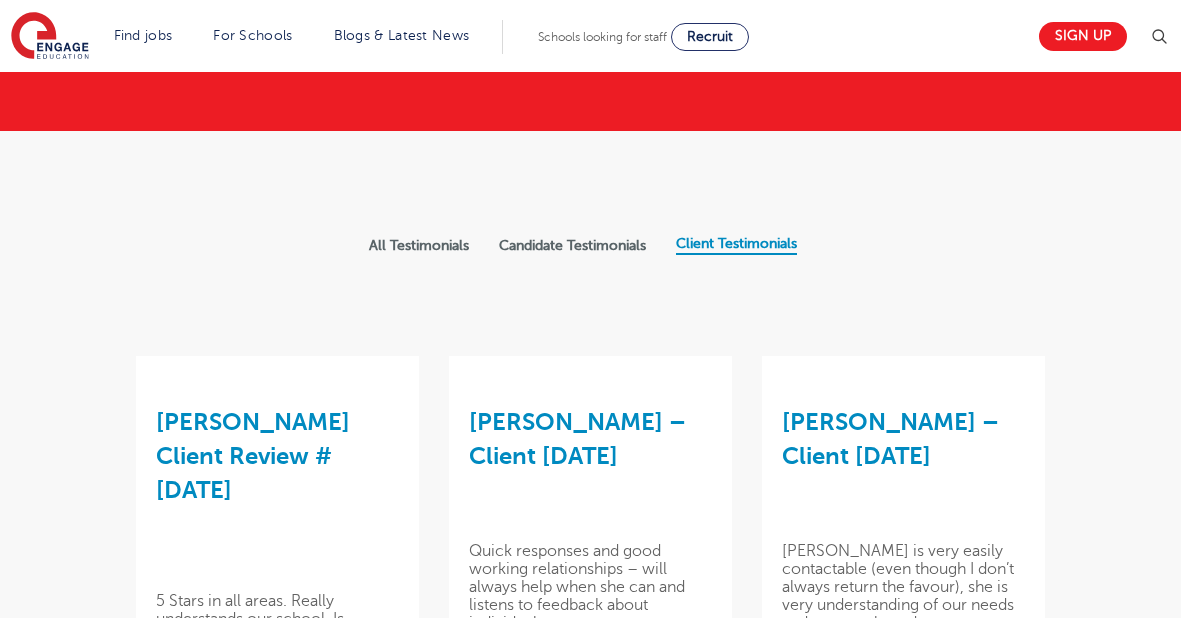 scroll, scrollTop: 143, scrollLeft: 0, axis: vertical 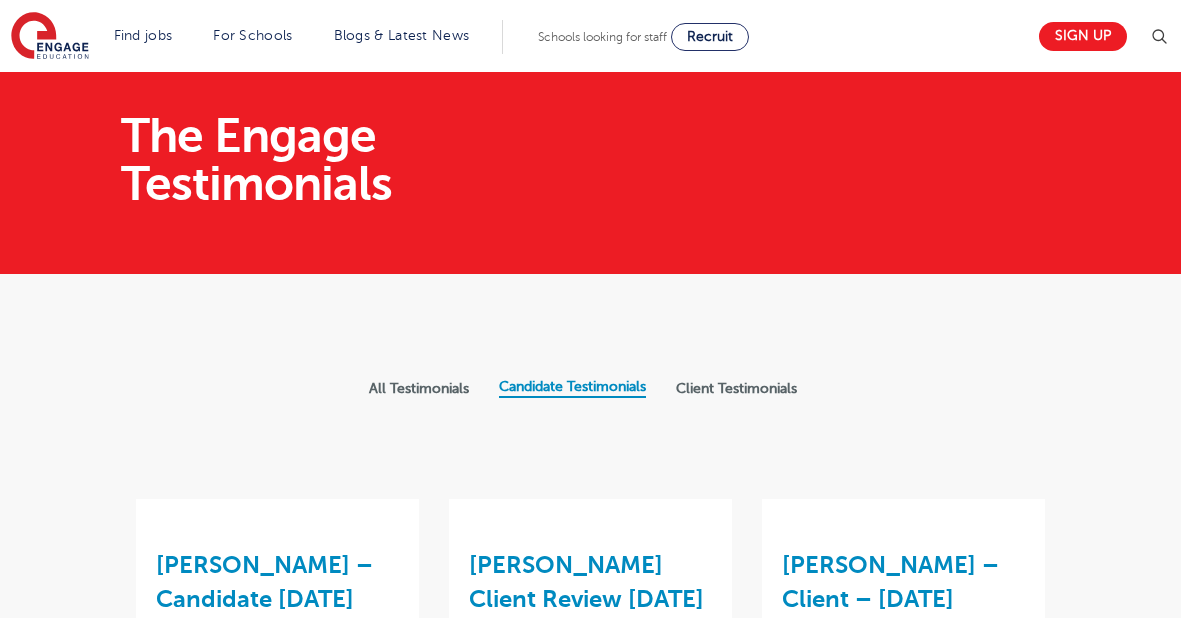 click on "All Testimonials Candidate Testimonials Client Testimonials" at bounding box center [591, 392] 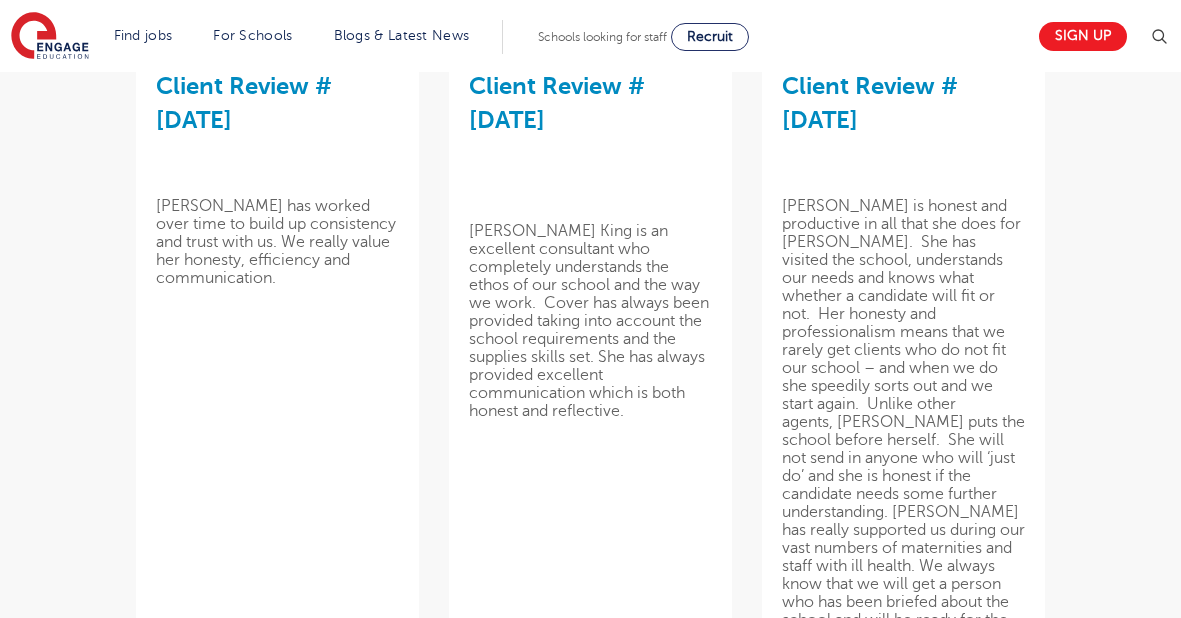 click on "Alice   has worked over time to build up consistency and trust with us. We really value her honesty, efficiency and communication." at bounding box center (277, 442) 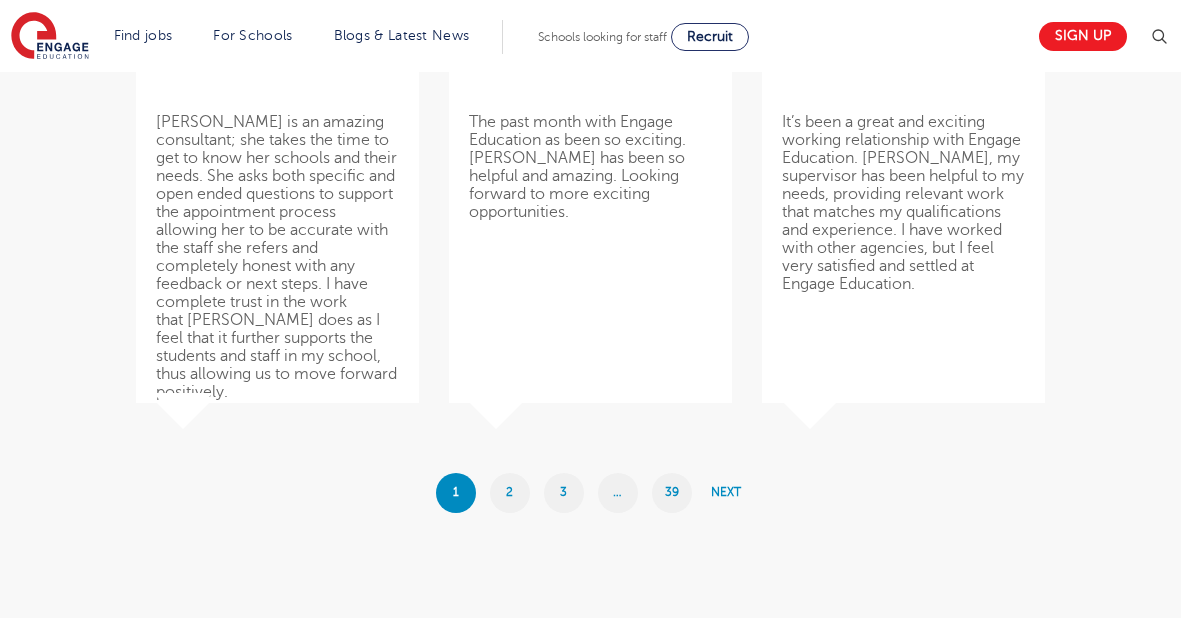 scroll, scrollTop: 2999, scrollLeft: 0, axis: vertical 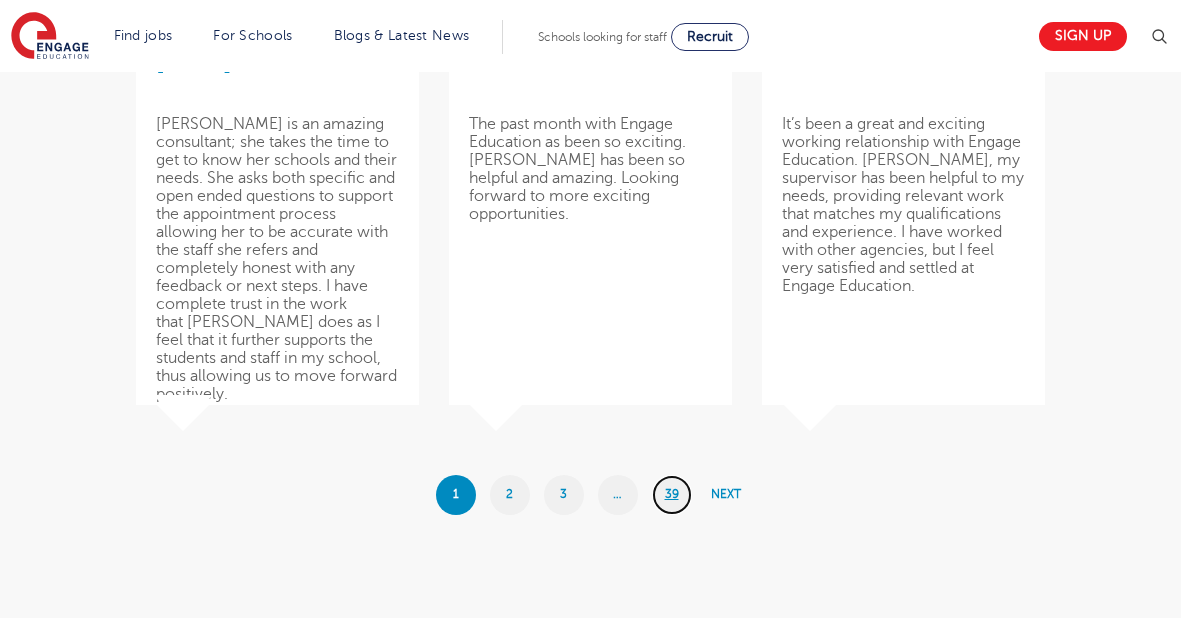click on "39" at bounding box center (672, 495) 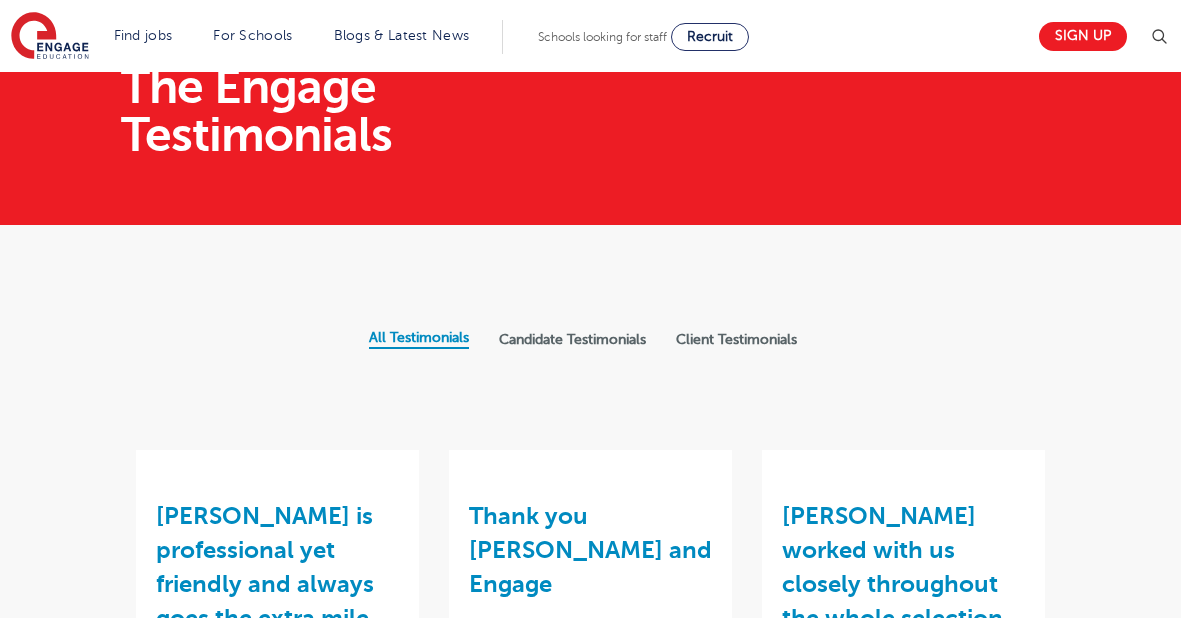 scroll, scrollTop: 45, scrollLeft: 0, axis: vertical 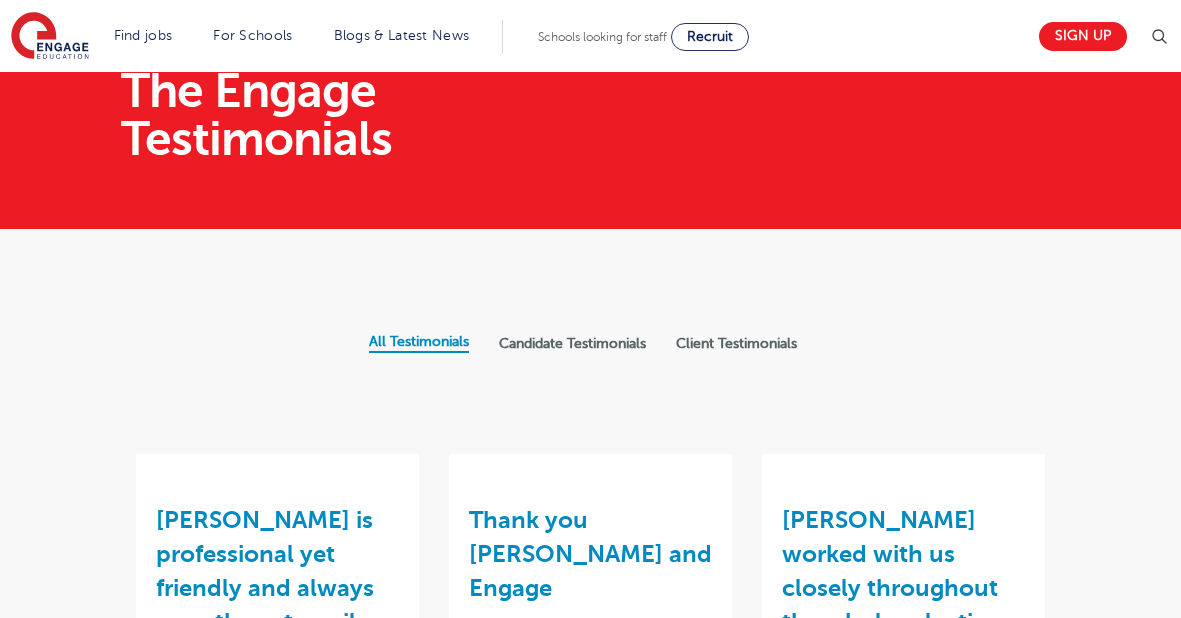 click on "All Testimonials" at bounding box center [419, 342] 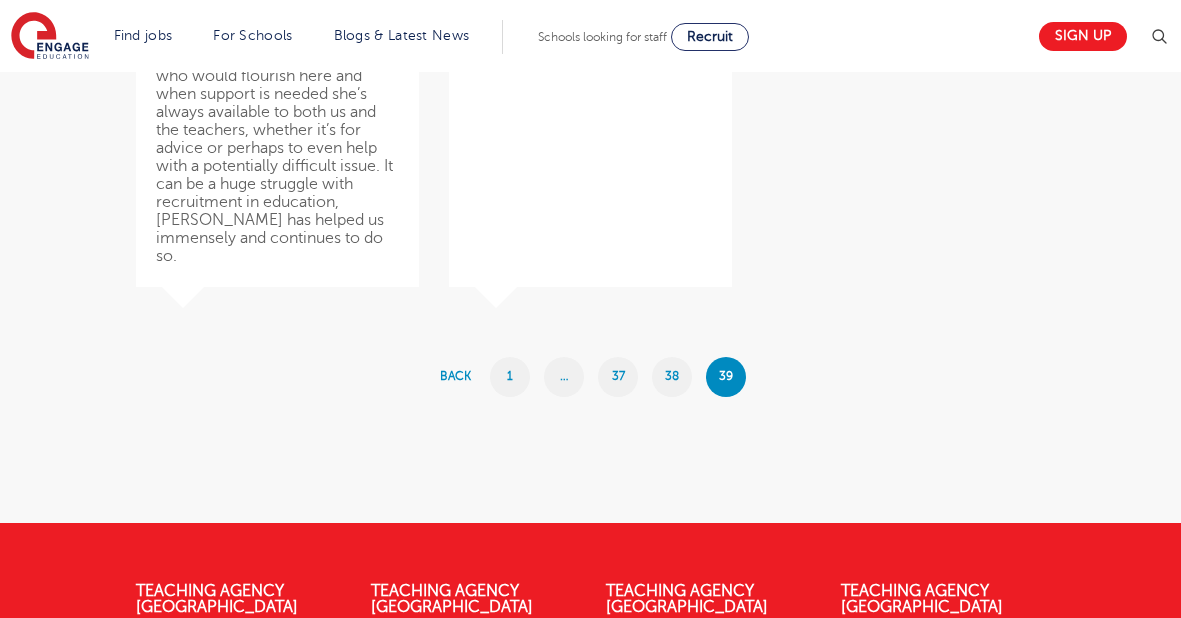scroll, scrollTop: 2419, scrollLeft: 0, axis: vertical 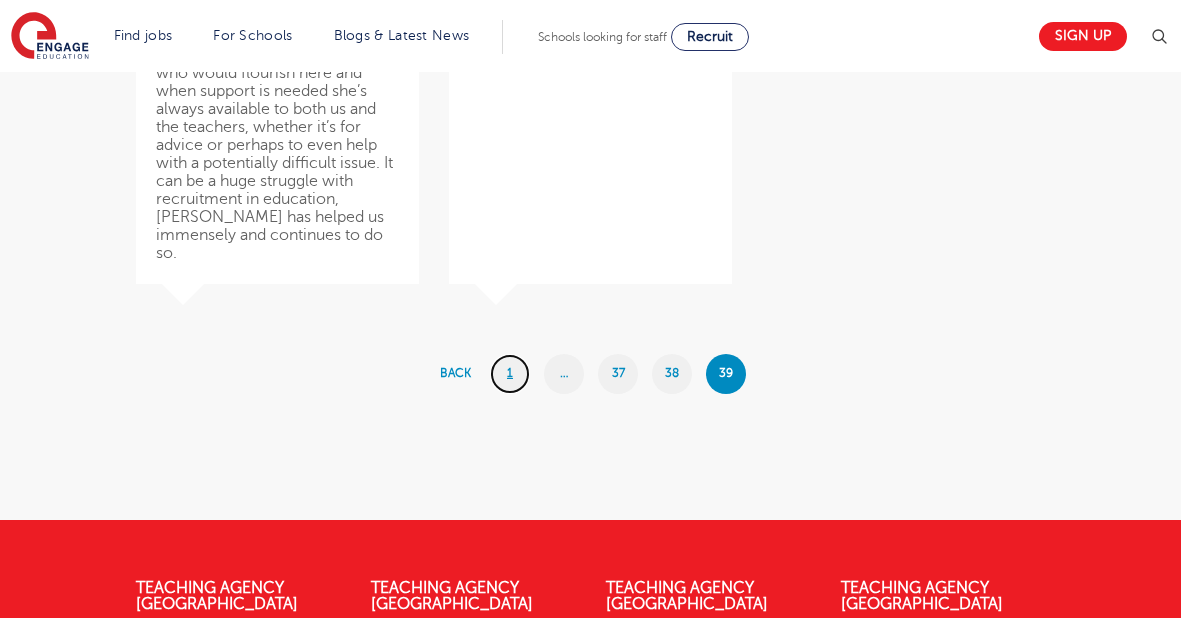 click on "1" at bounding box center (510, 374) 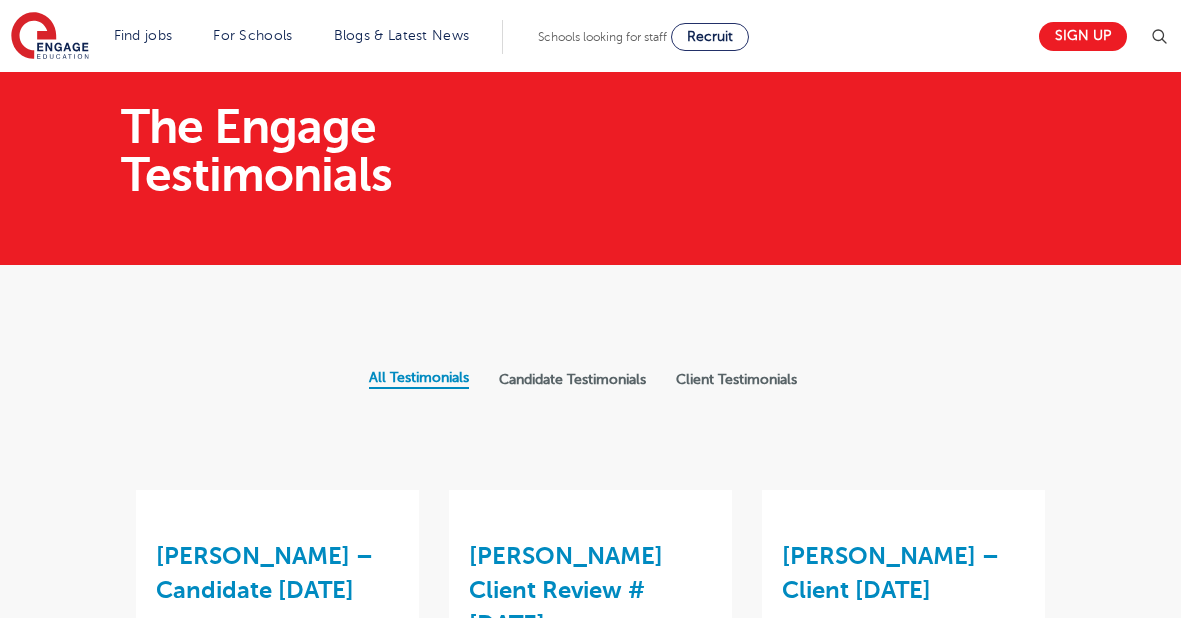 scroll, scrollTop: 0, scrollLeft: 0, axis: both 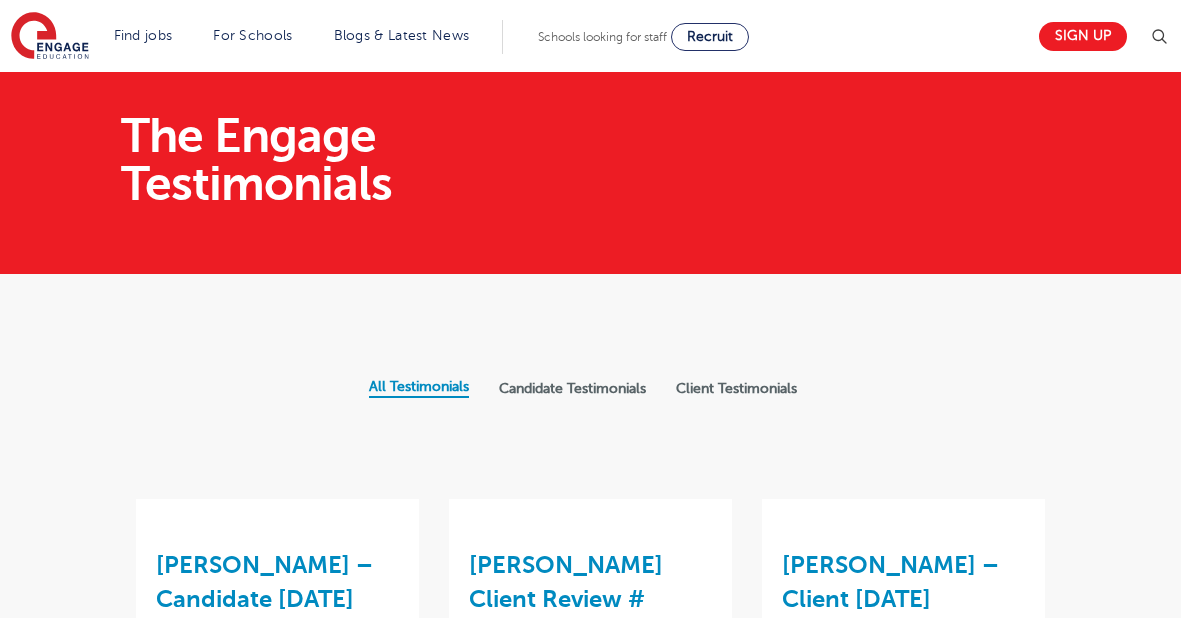 click at bounding box center (1159, 37) 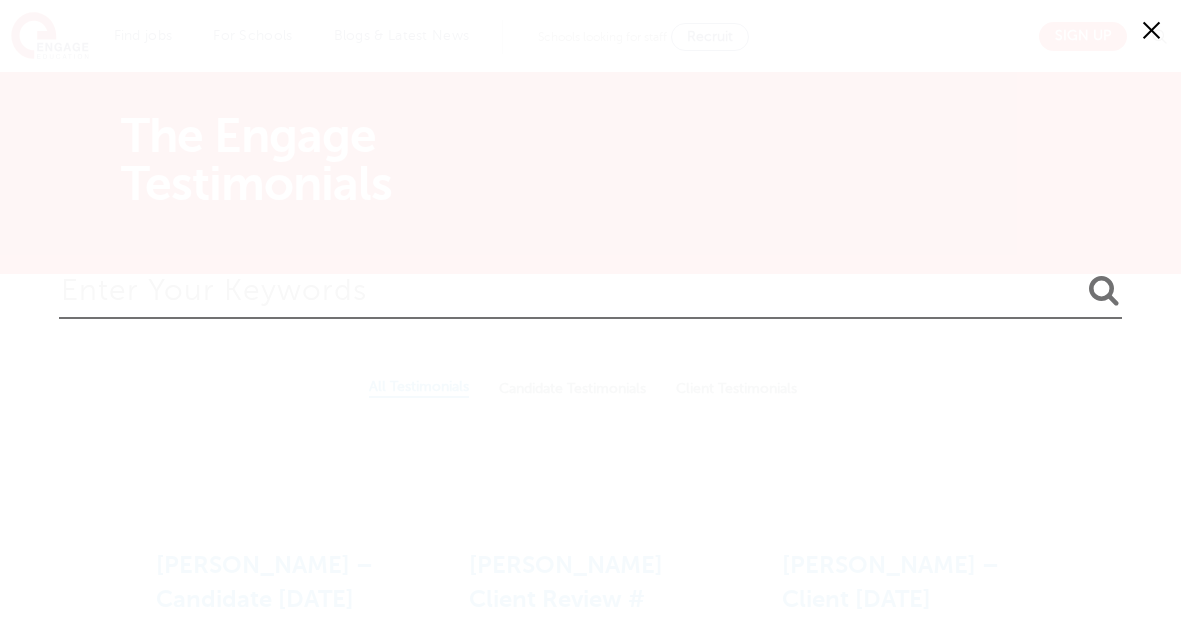 click at bounding box center (590, 286) 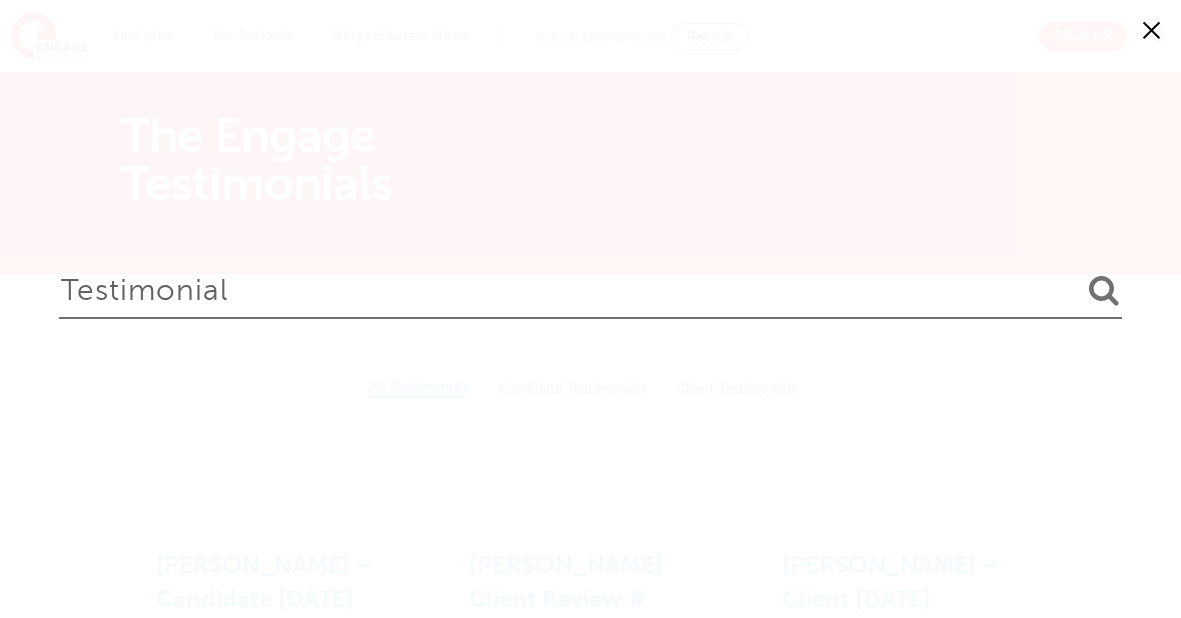 type on "testimonial" 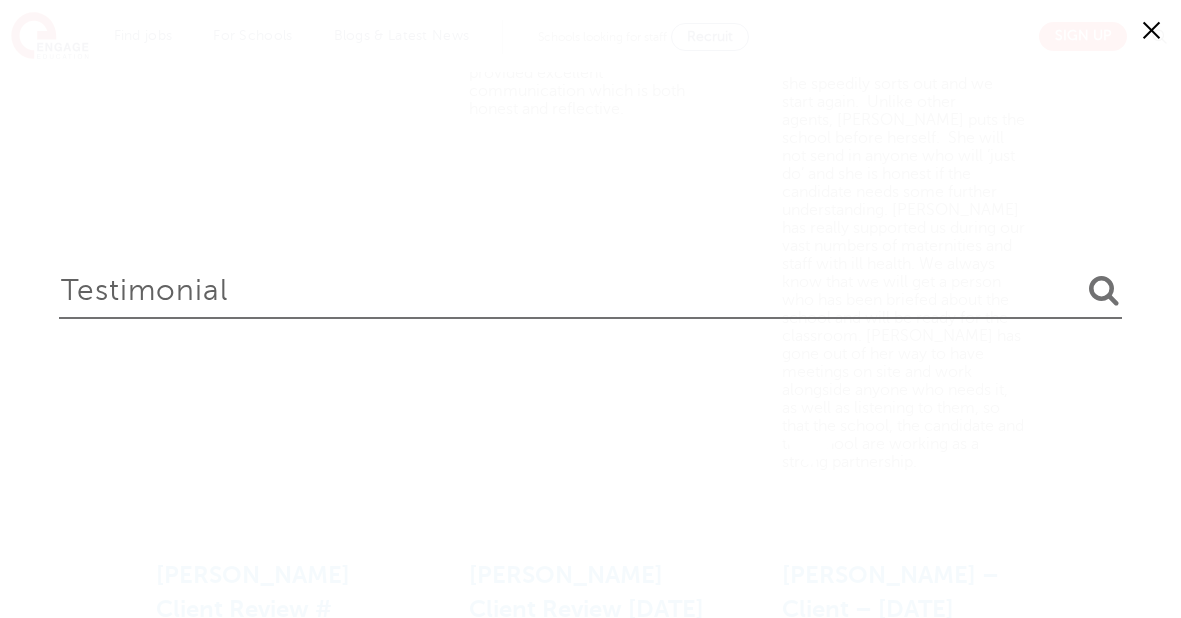 scroll, scrollTop: 2999, scrollLeft: 0, axis: vertical 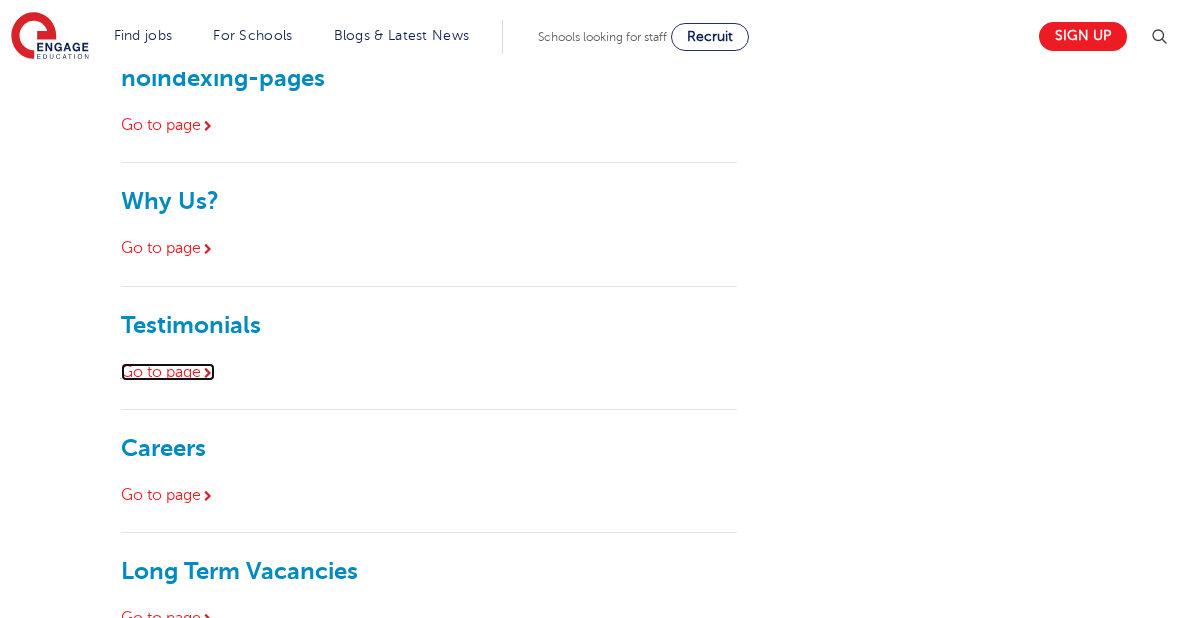 click on "Go to page" at bounding box center (168, 372) 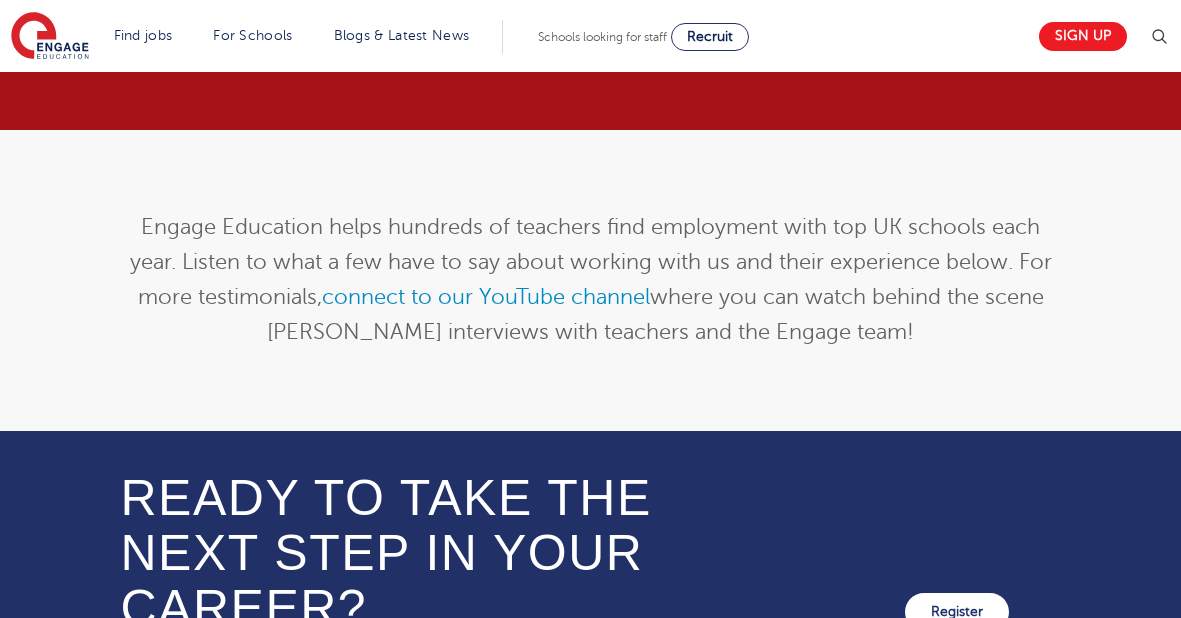scroll, scrollTop: 0, scrollLeft: 0, axis: both 